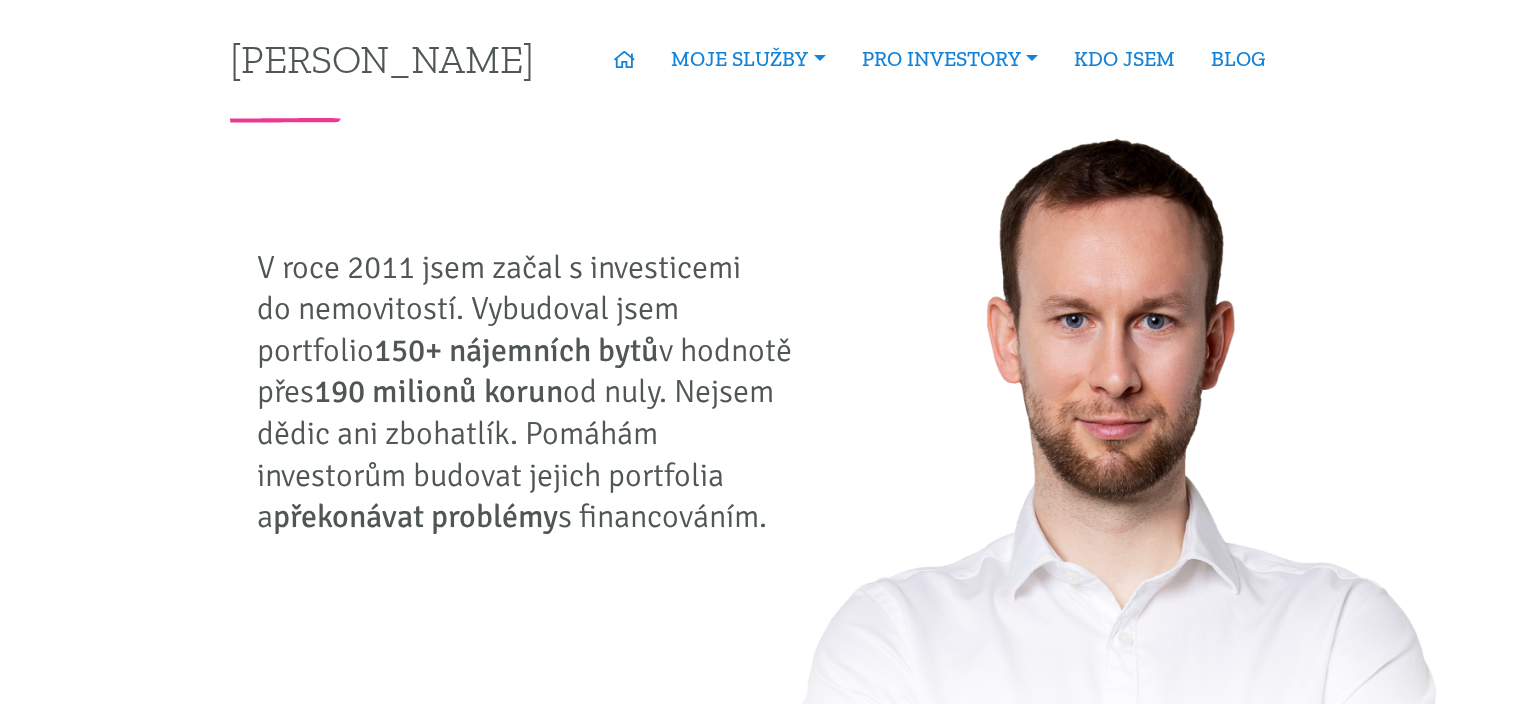 scroll, scrollTop: 0, scrollLeft: 0, axis: both 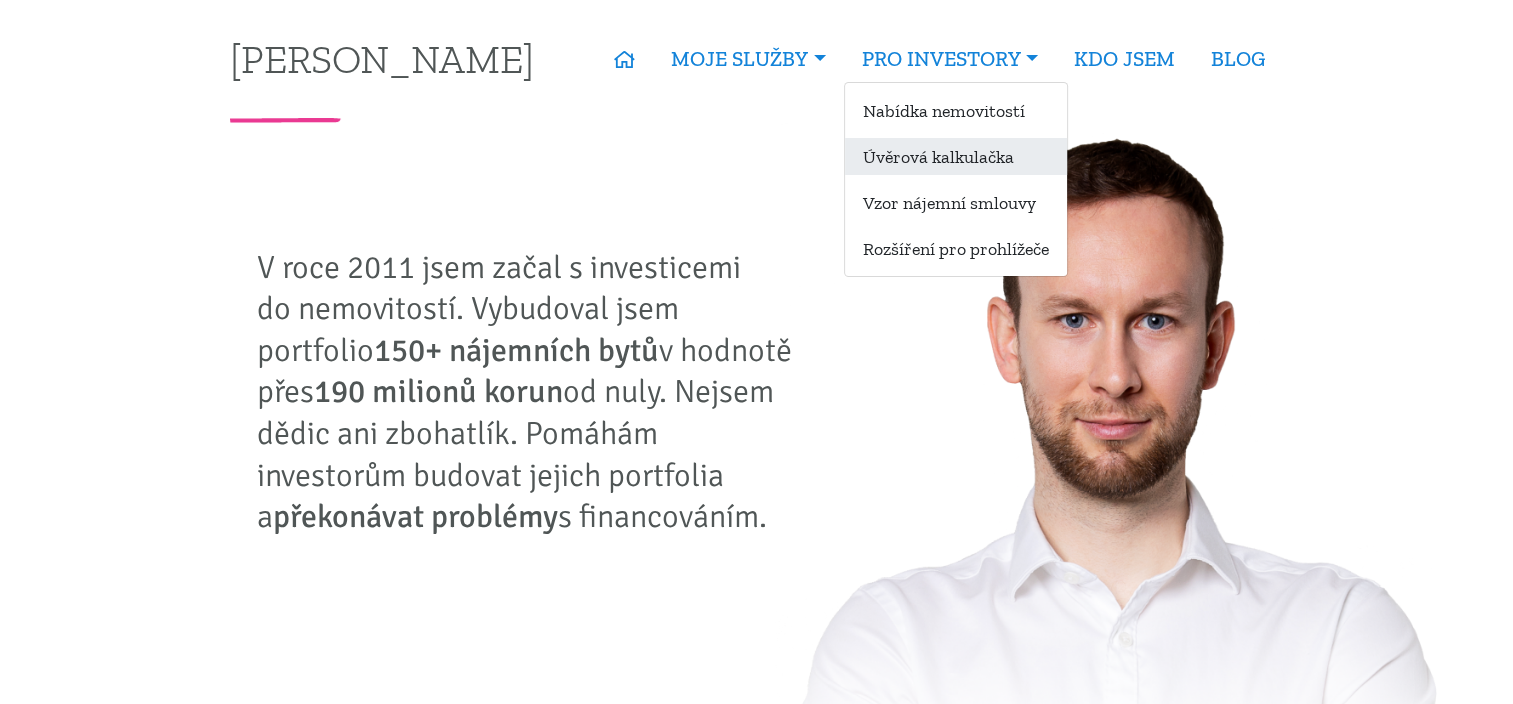 click on "Úvěrová kalkulačka" at bounding box center [956, 156] 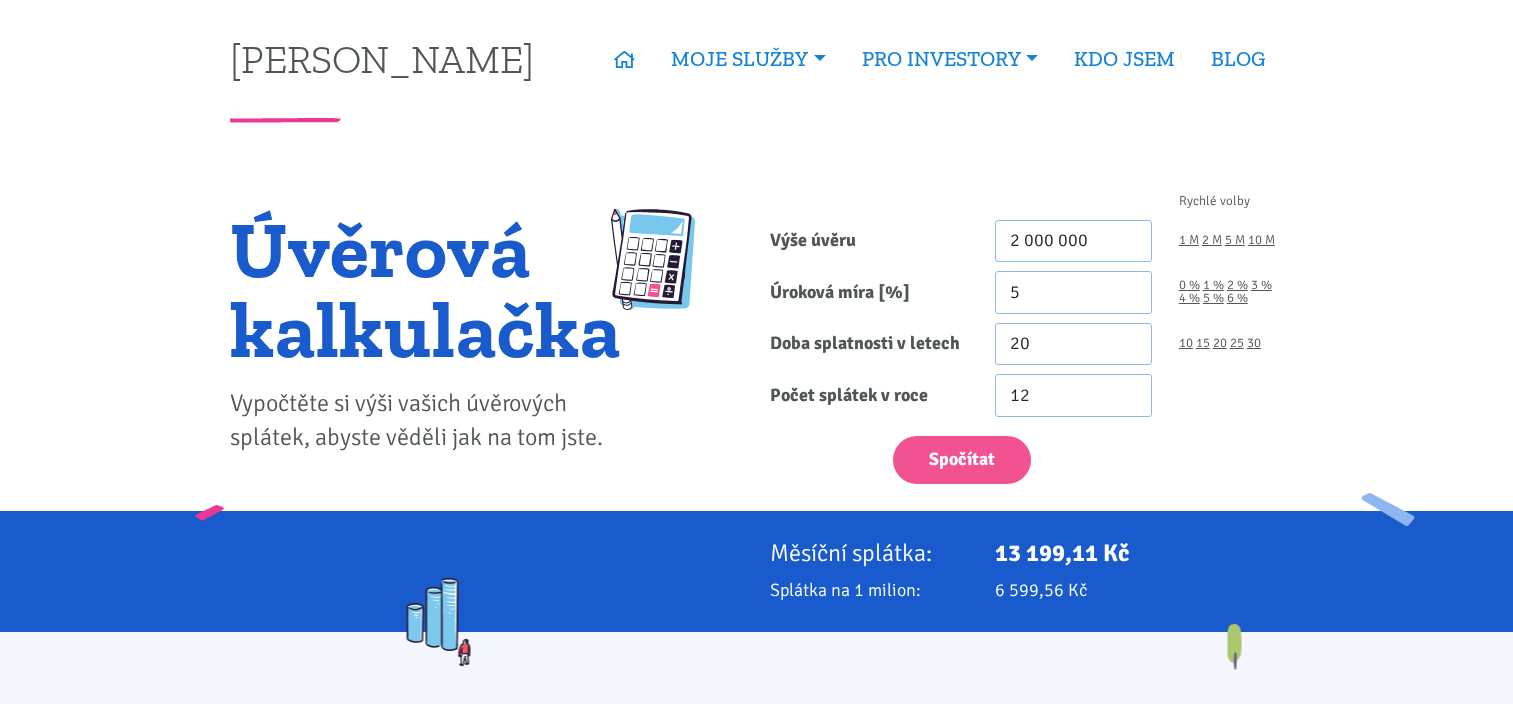 scroll, scrollTop: 0, scrollLeft: 0, axis: both 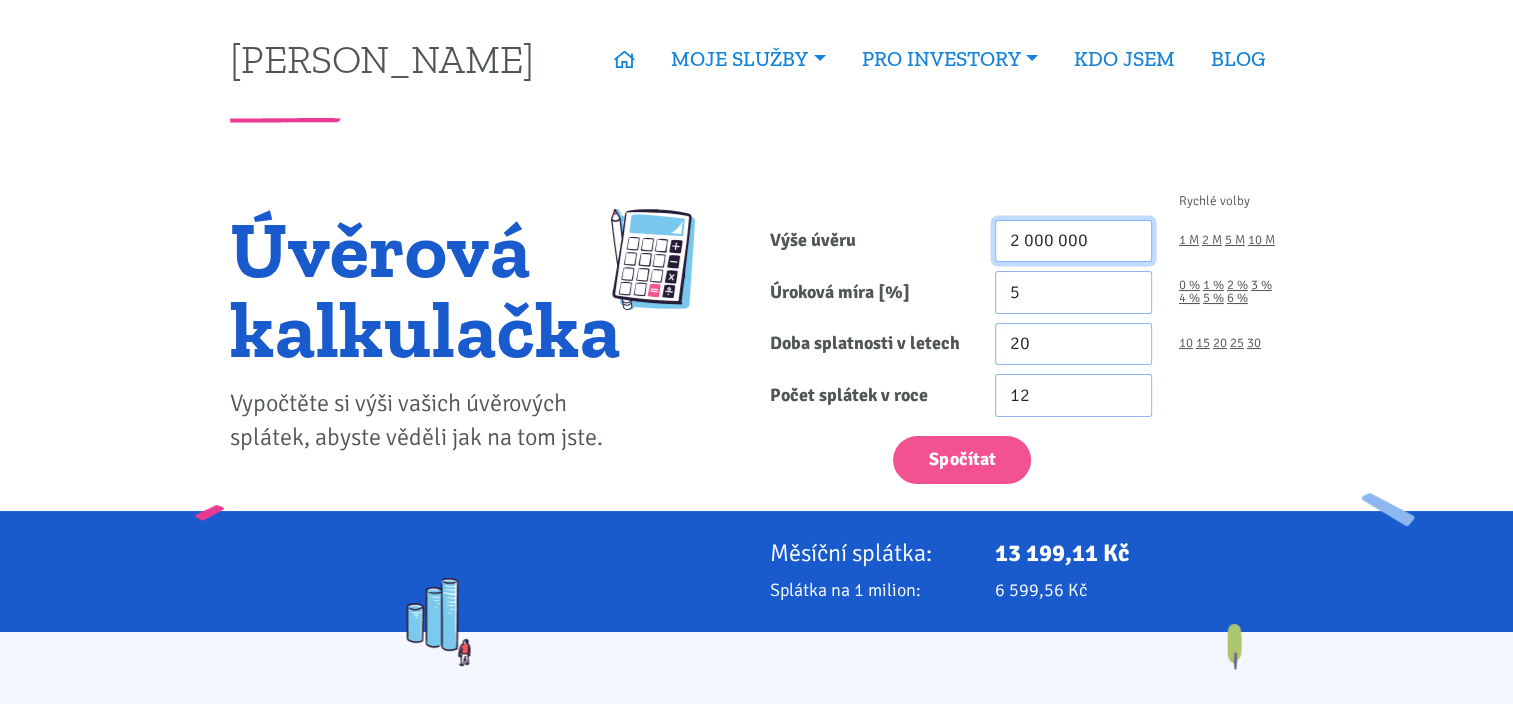 click on "2 000 000" at bounding box center (1073, 241) 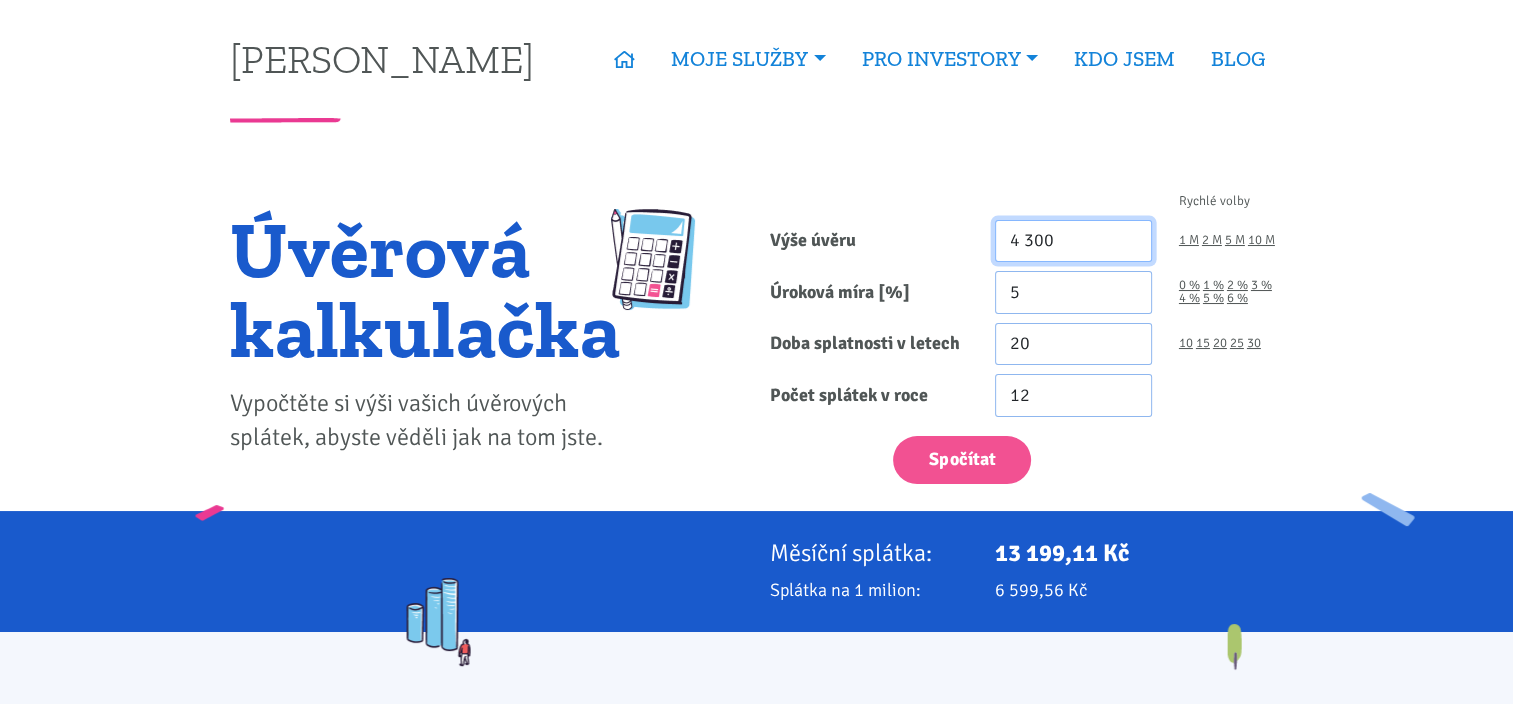 type on "4 300 000" 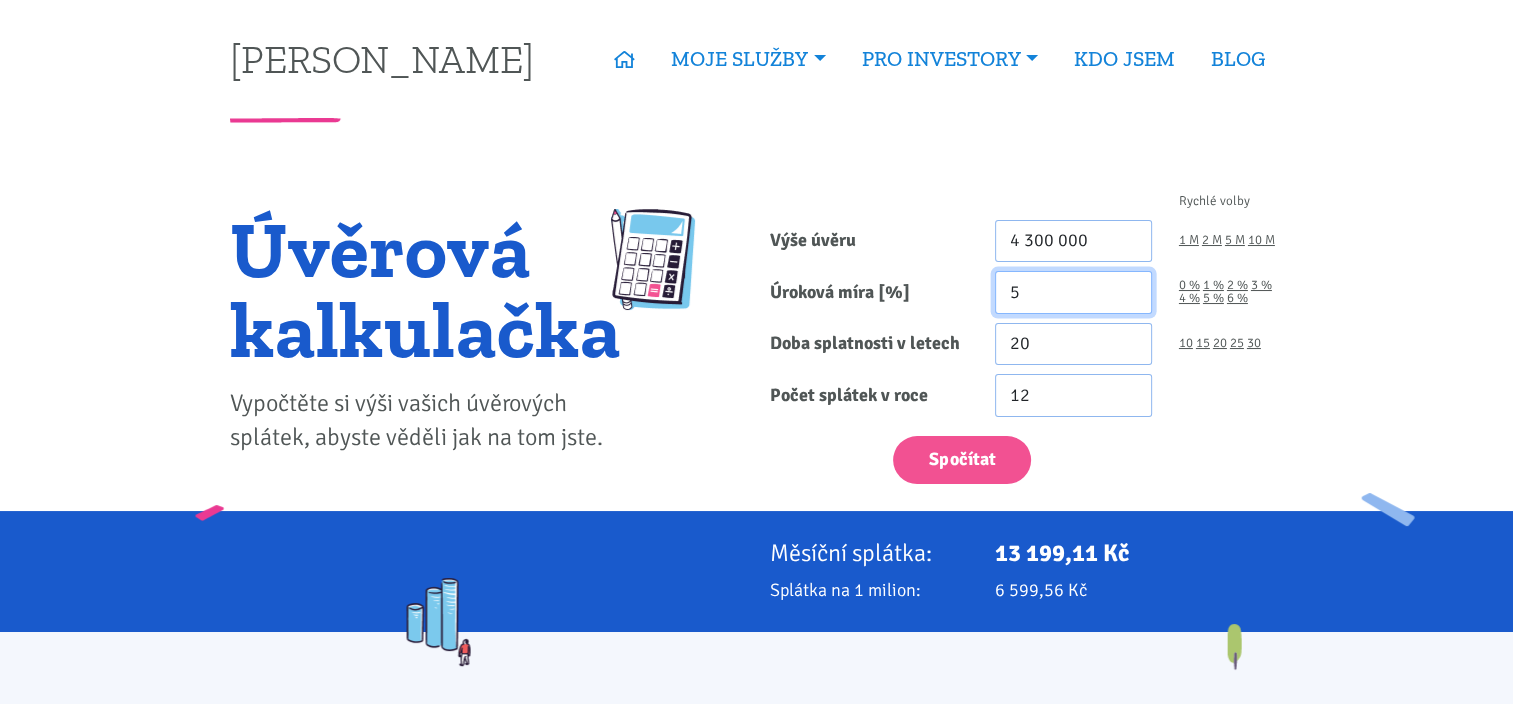 click on "5" at bounding box center (1073, 292) 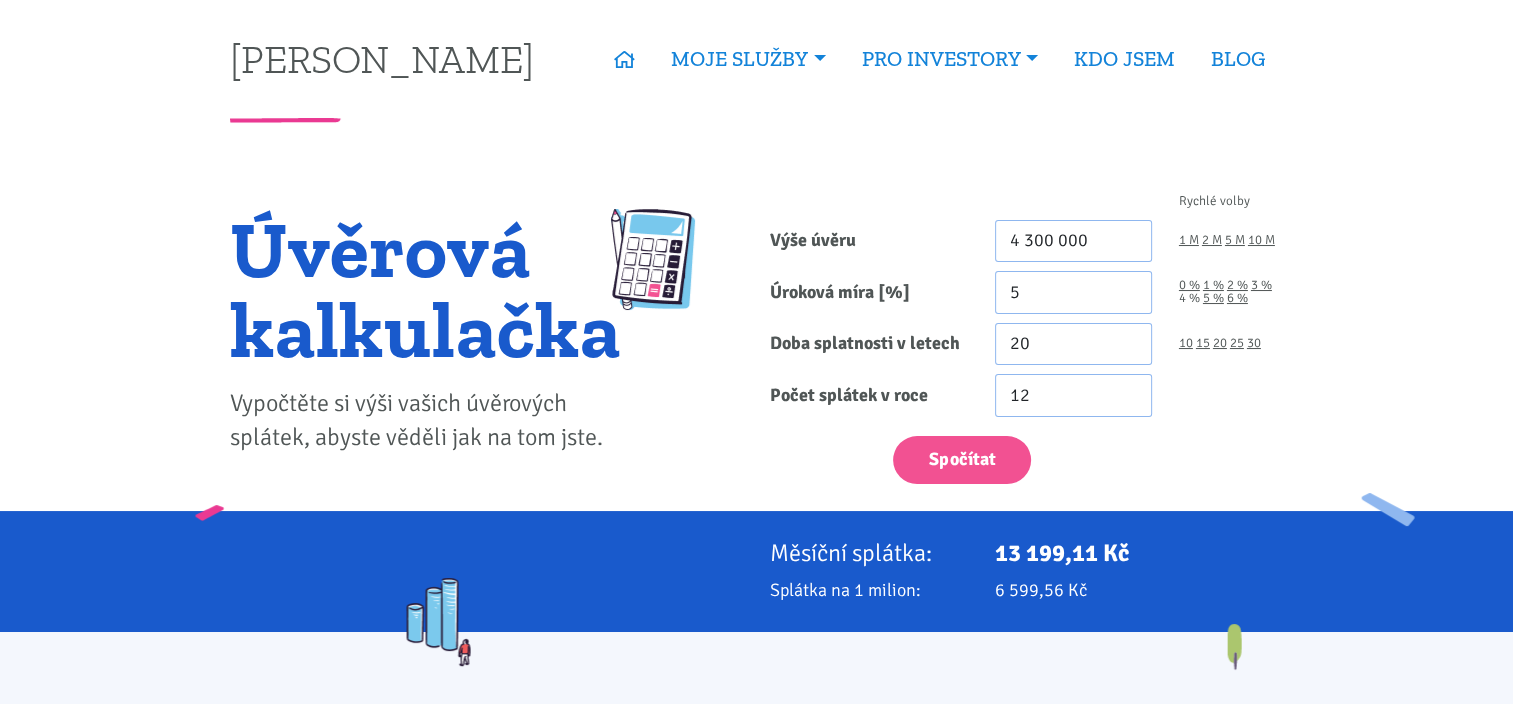 click on "4 %" at bounding box center [1189, 298] 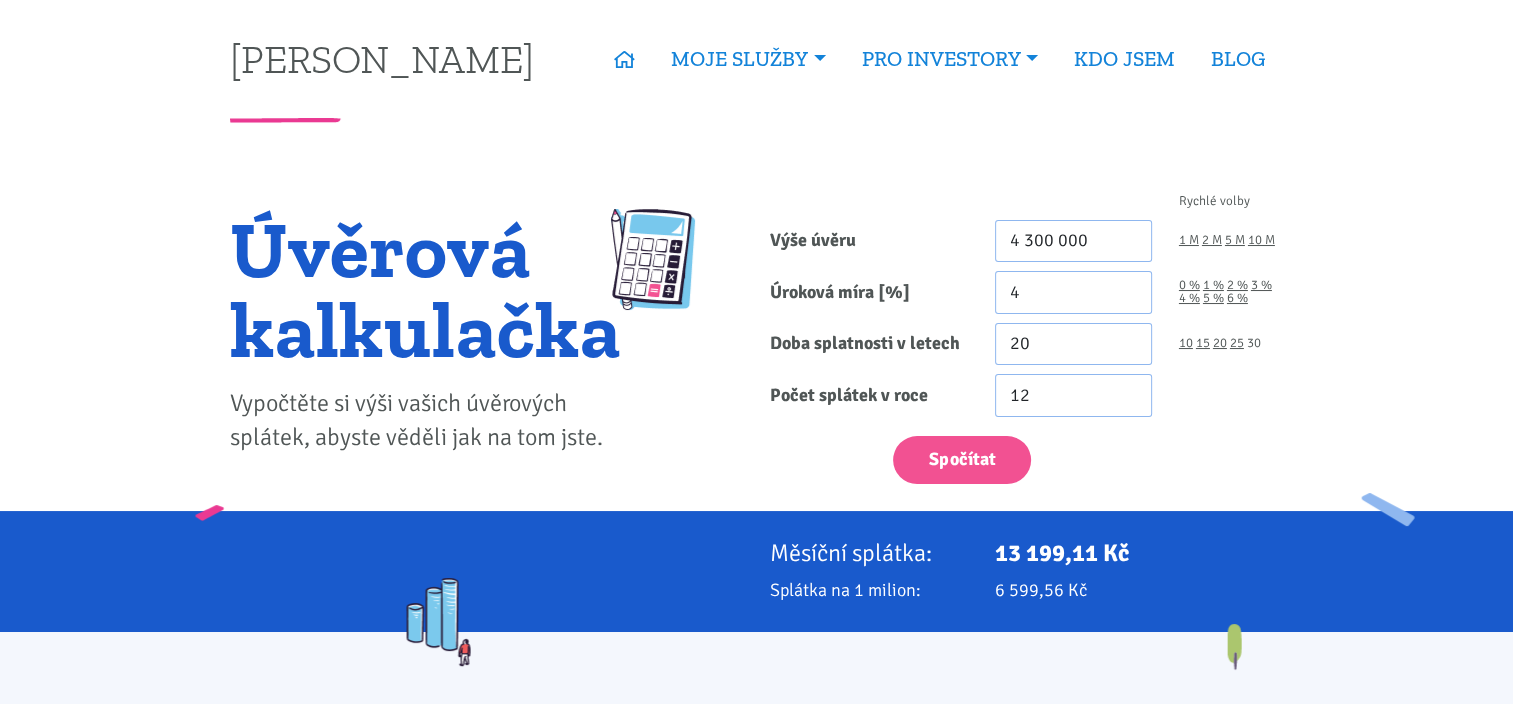 click on "30" at bounding box center [1254, 343] 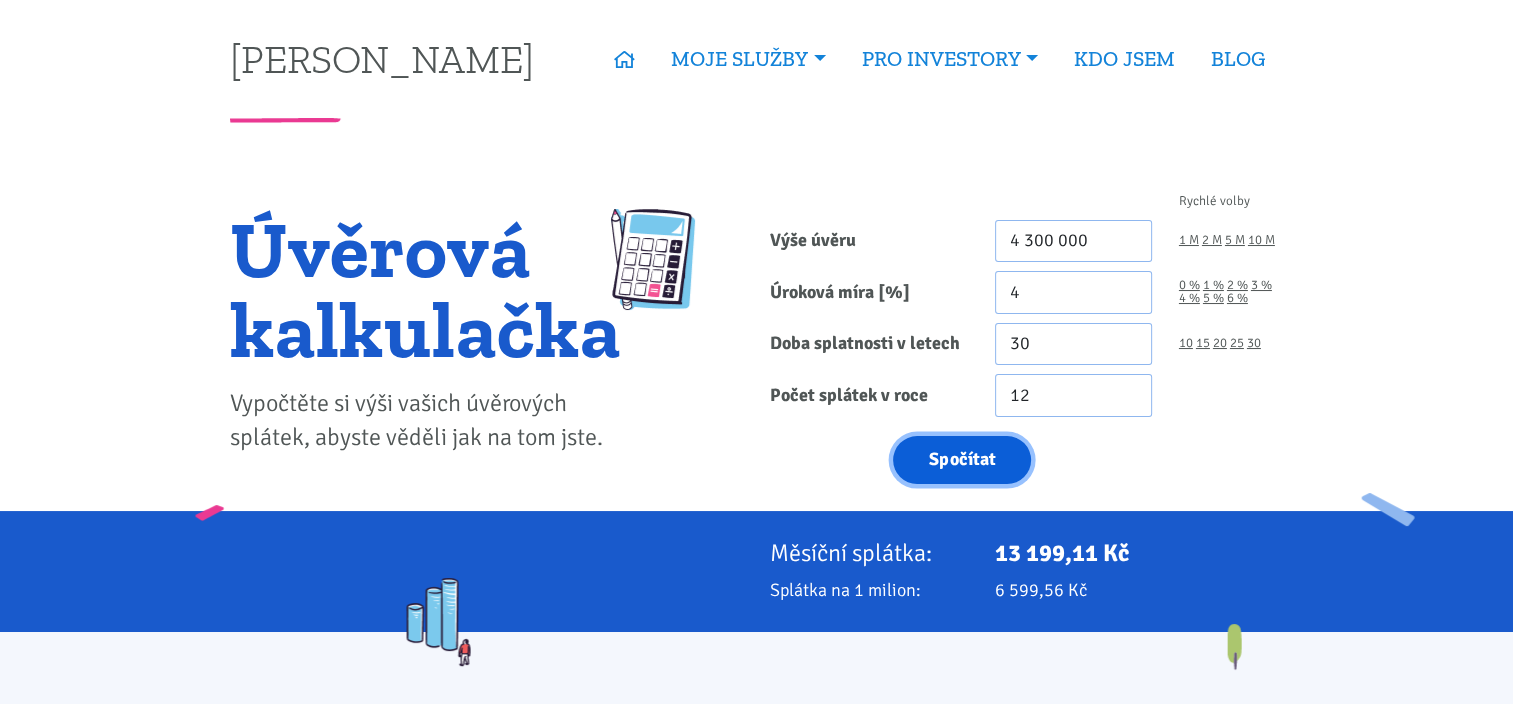 click on "Spočítat" at bounding box center [962, 460] 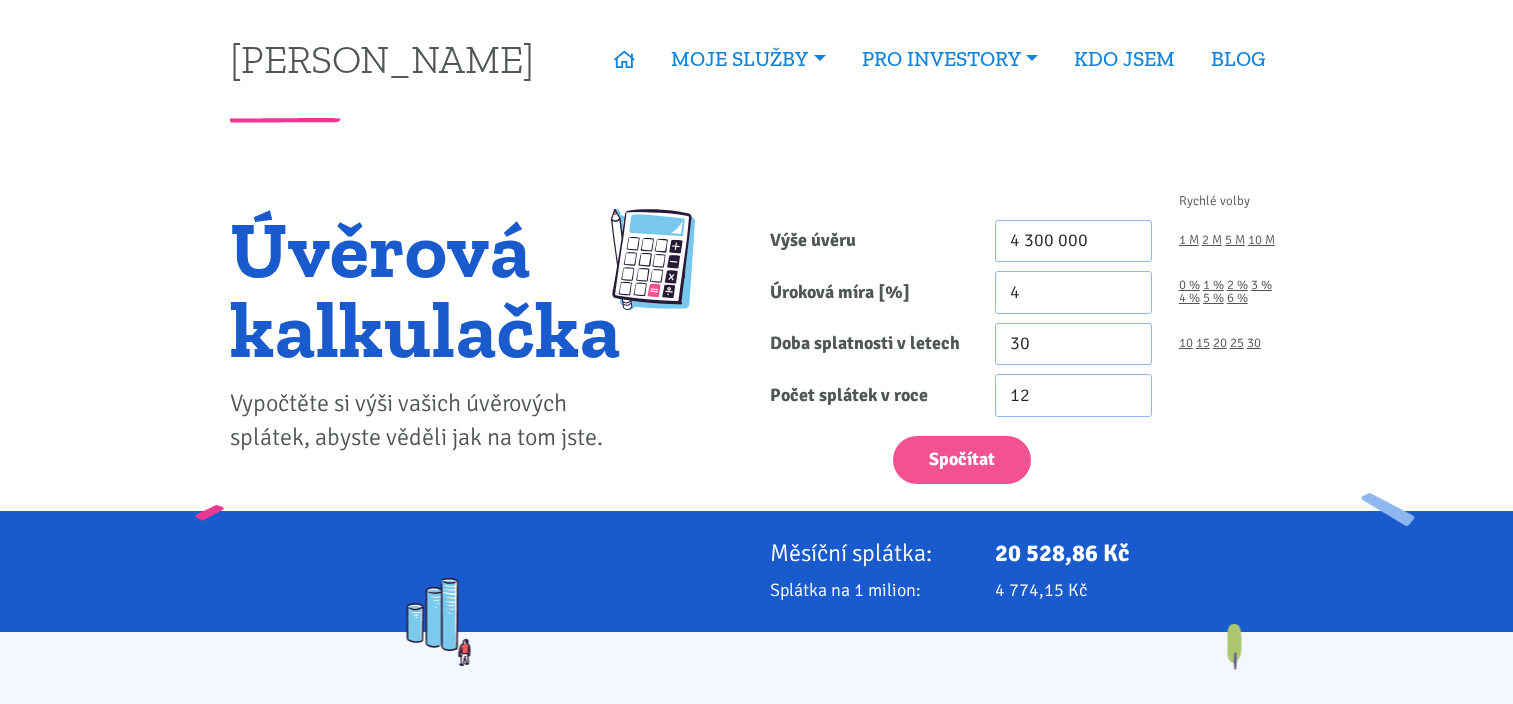 scroll, scrollTop: 0, scrollLeft: 0, axis: both 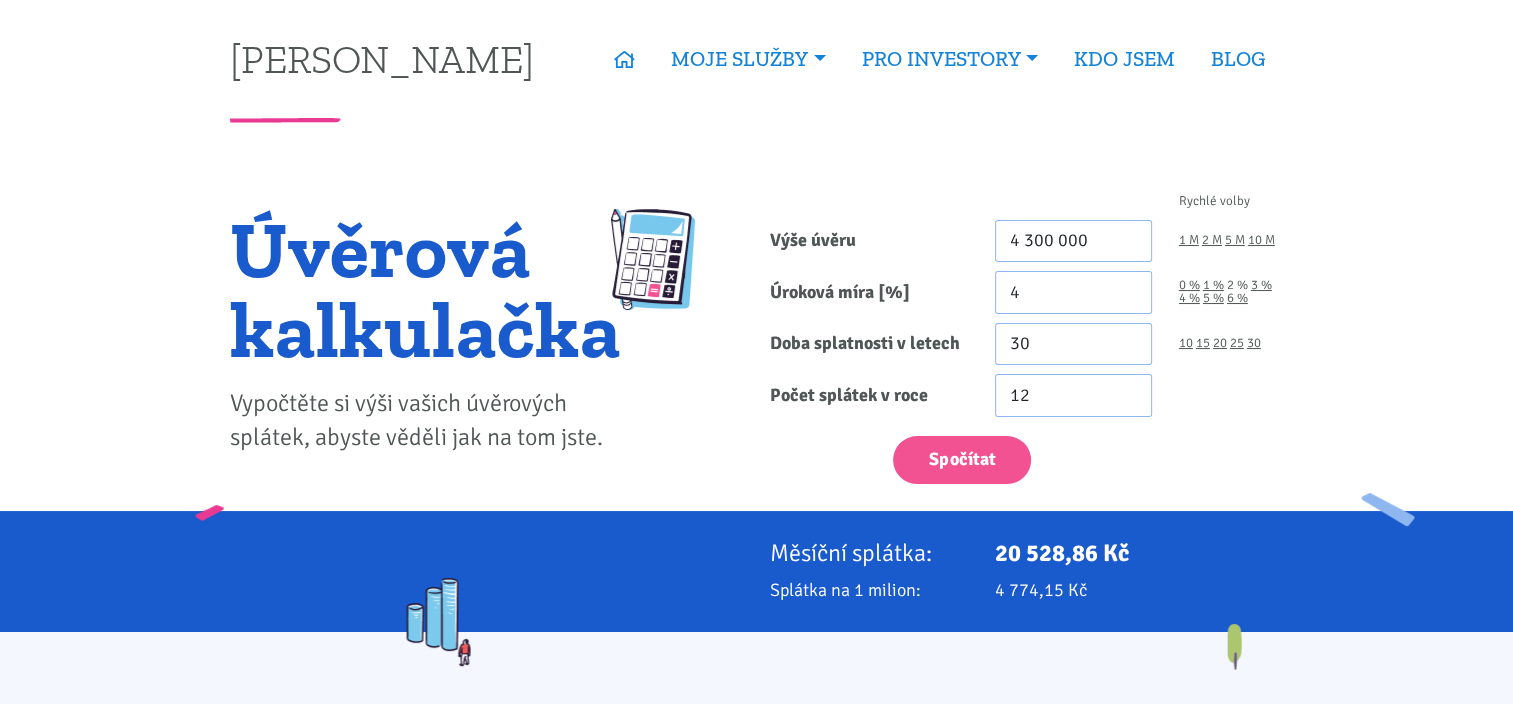 click on "3 %" at bounding box center [1261, 285] 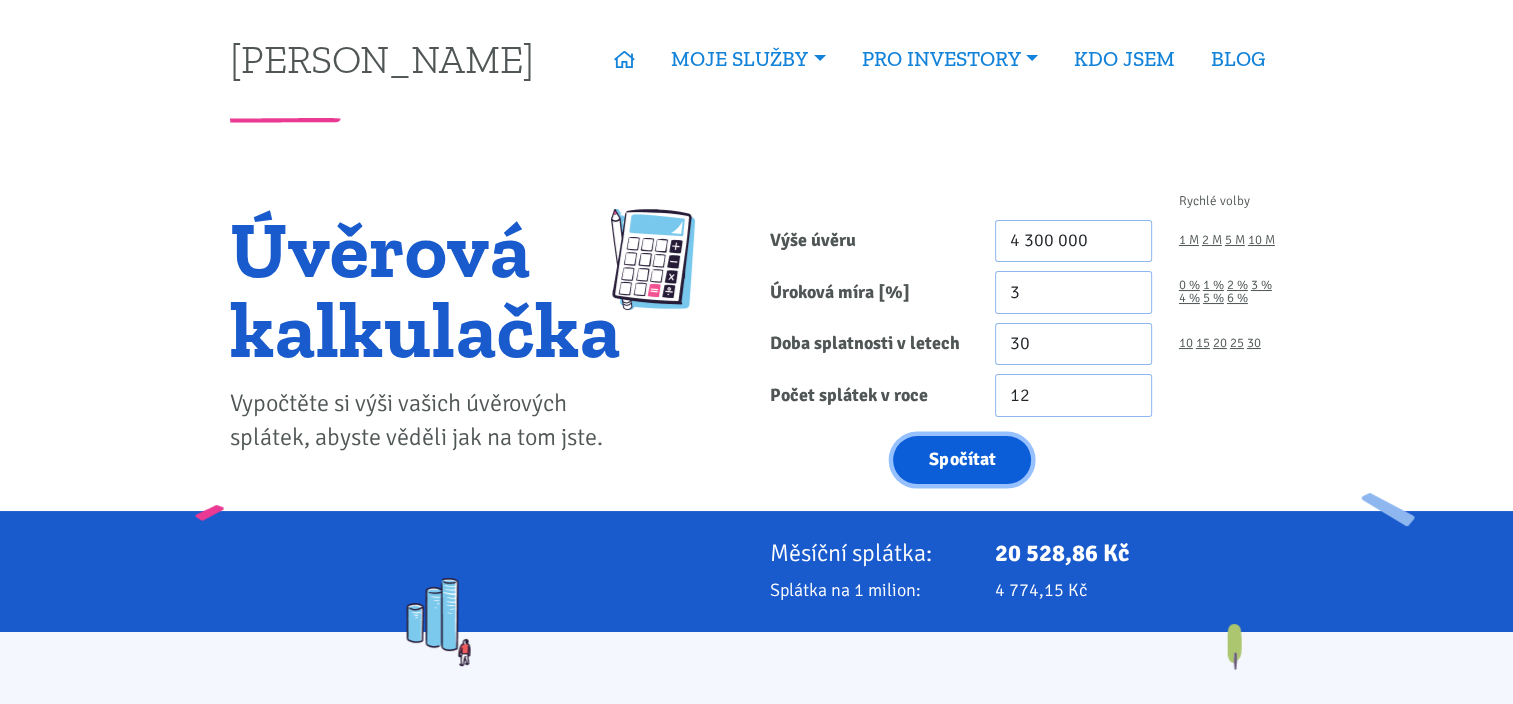 click on "Spočítat" at bounding box center [962, 460] 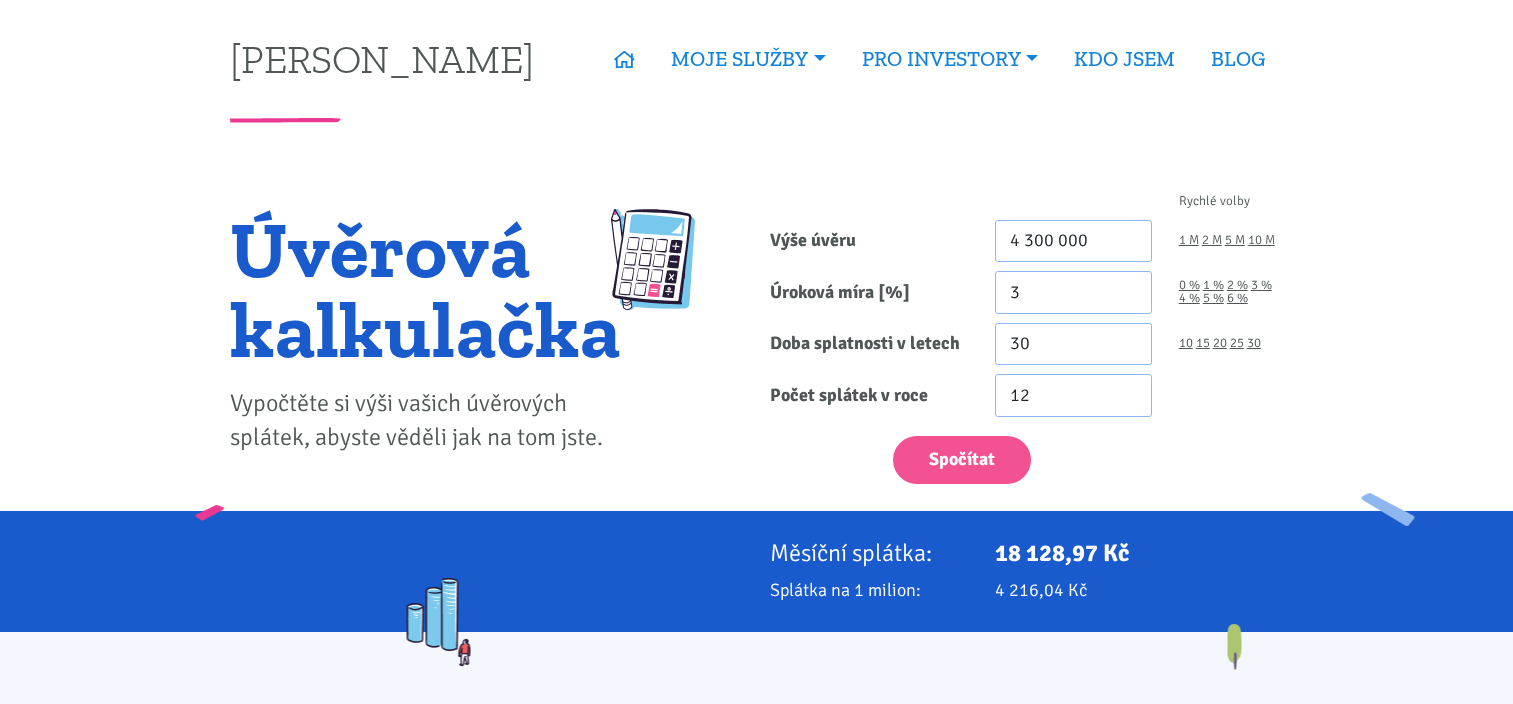 scroll, scrollTop: 0, scrollLeft: 0, axis: both 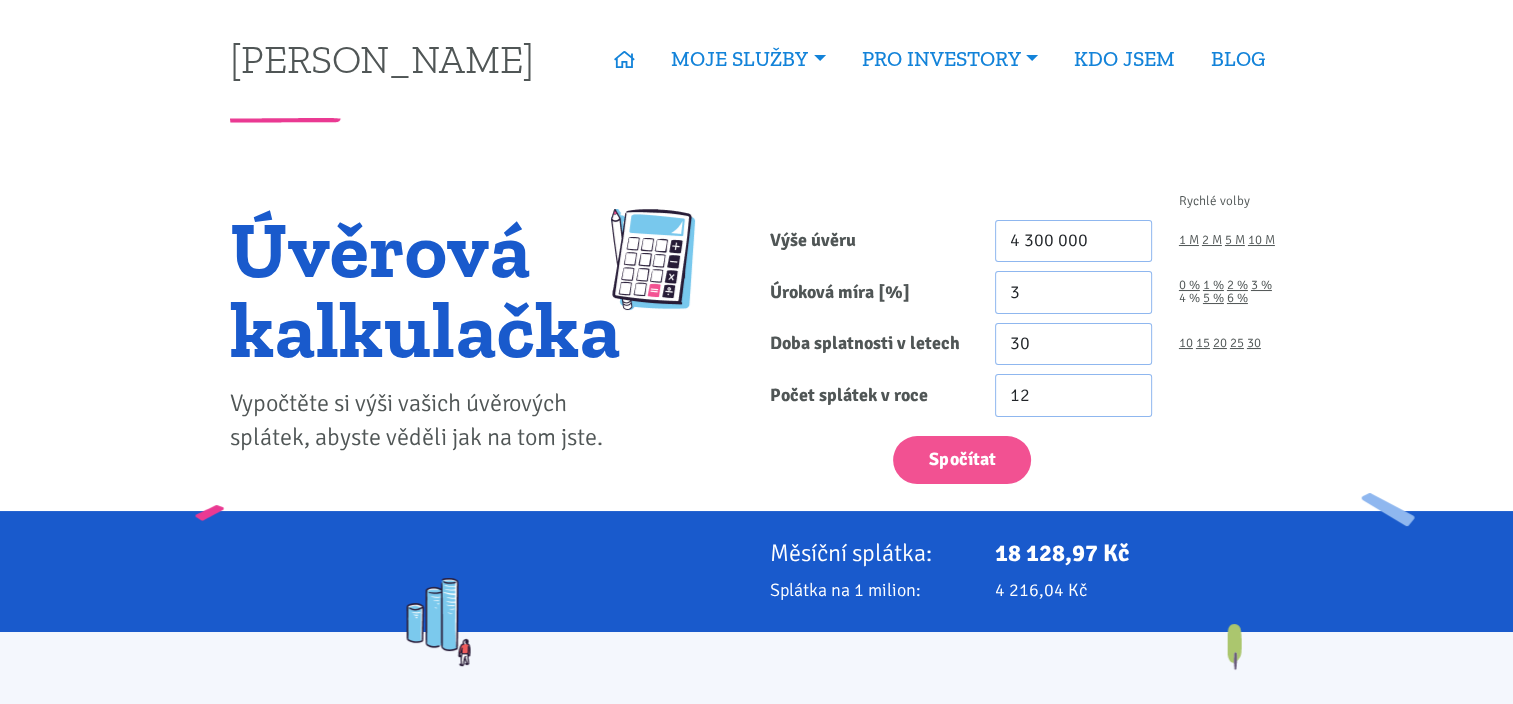 click on "4 %" at bounding box center (1189, 298) 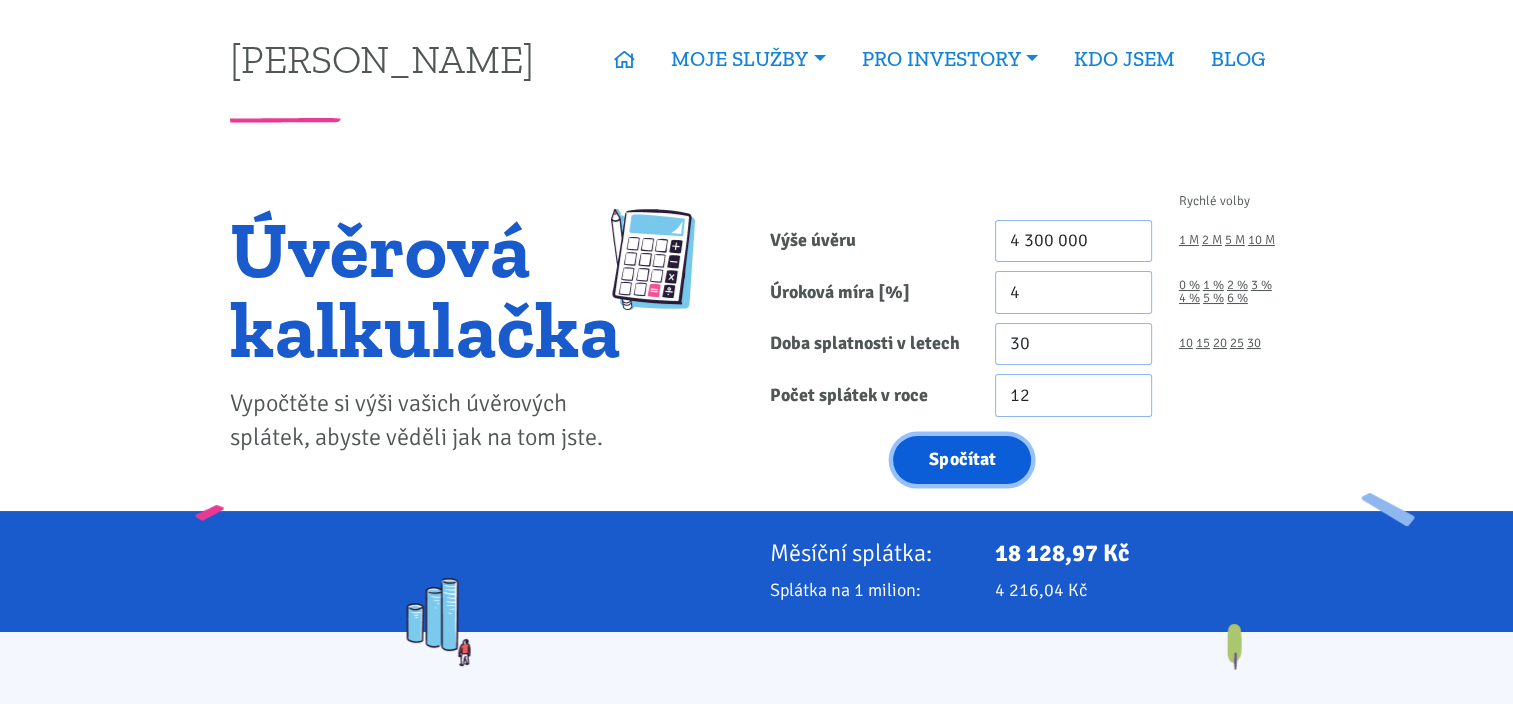 click on "Spočítat" at bounding box center (962, 460) 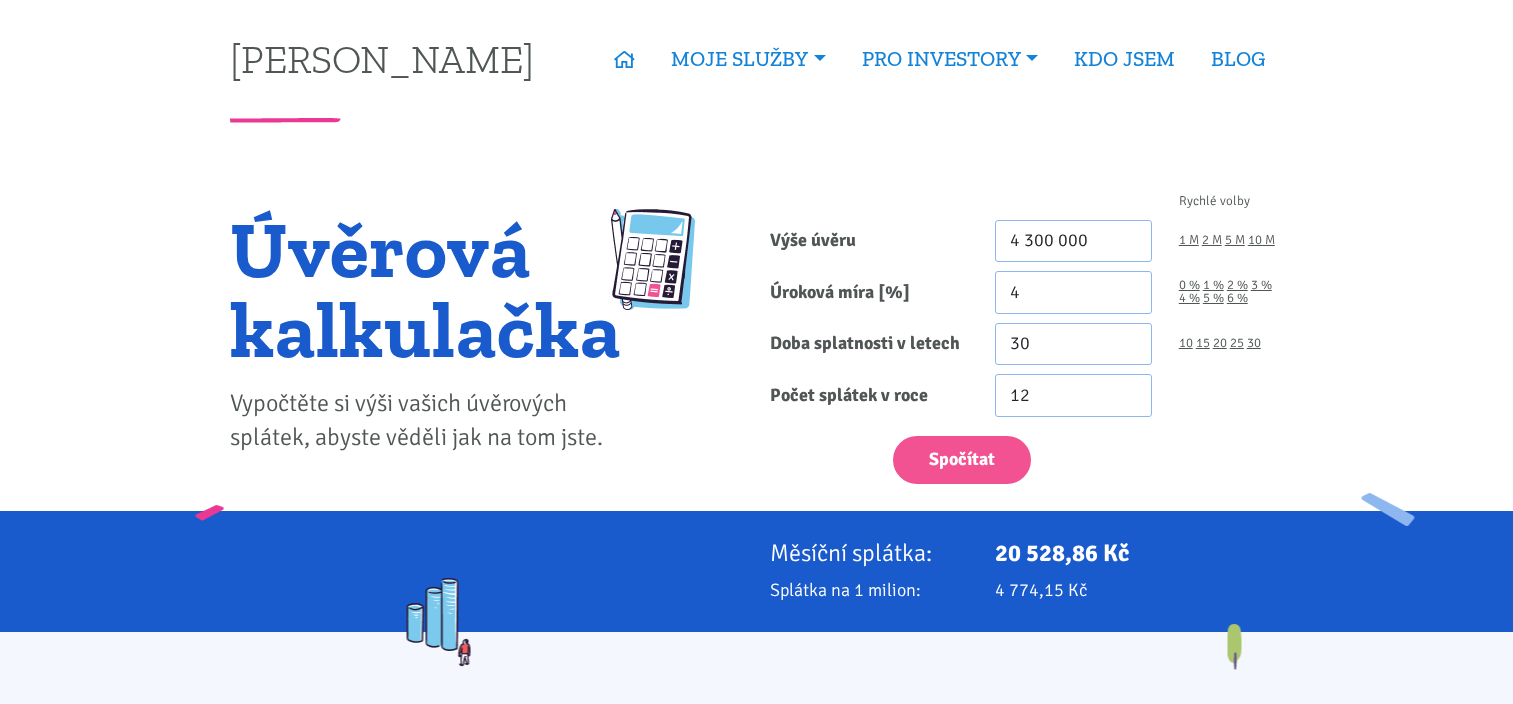 scroll, scrollTop: 0, scrollLeft: 0, axis: both 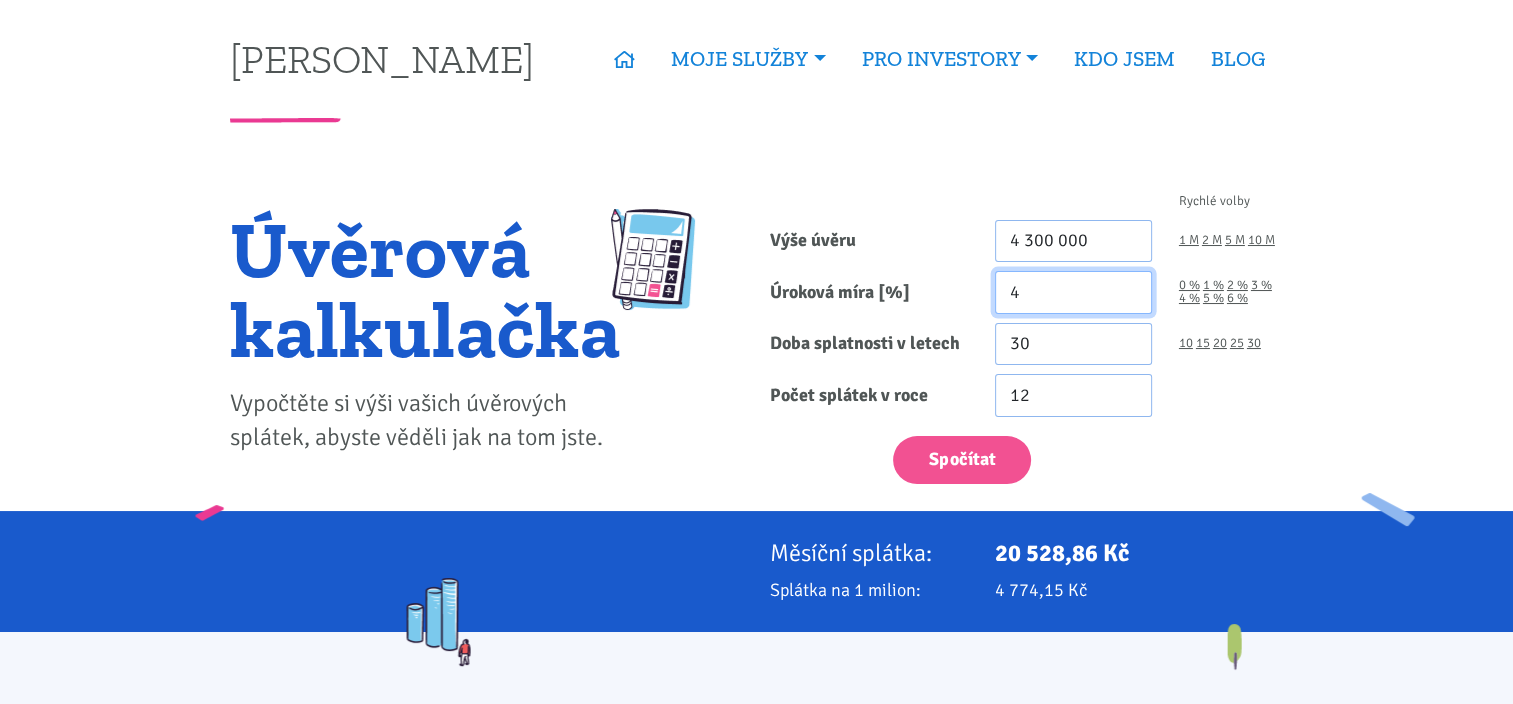 click on "4" at bounding box center (1073, 292) 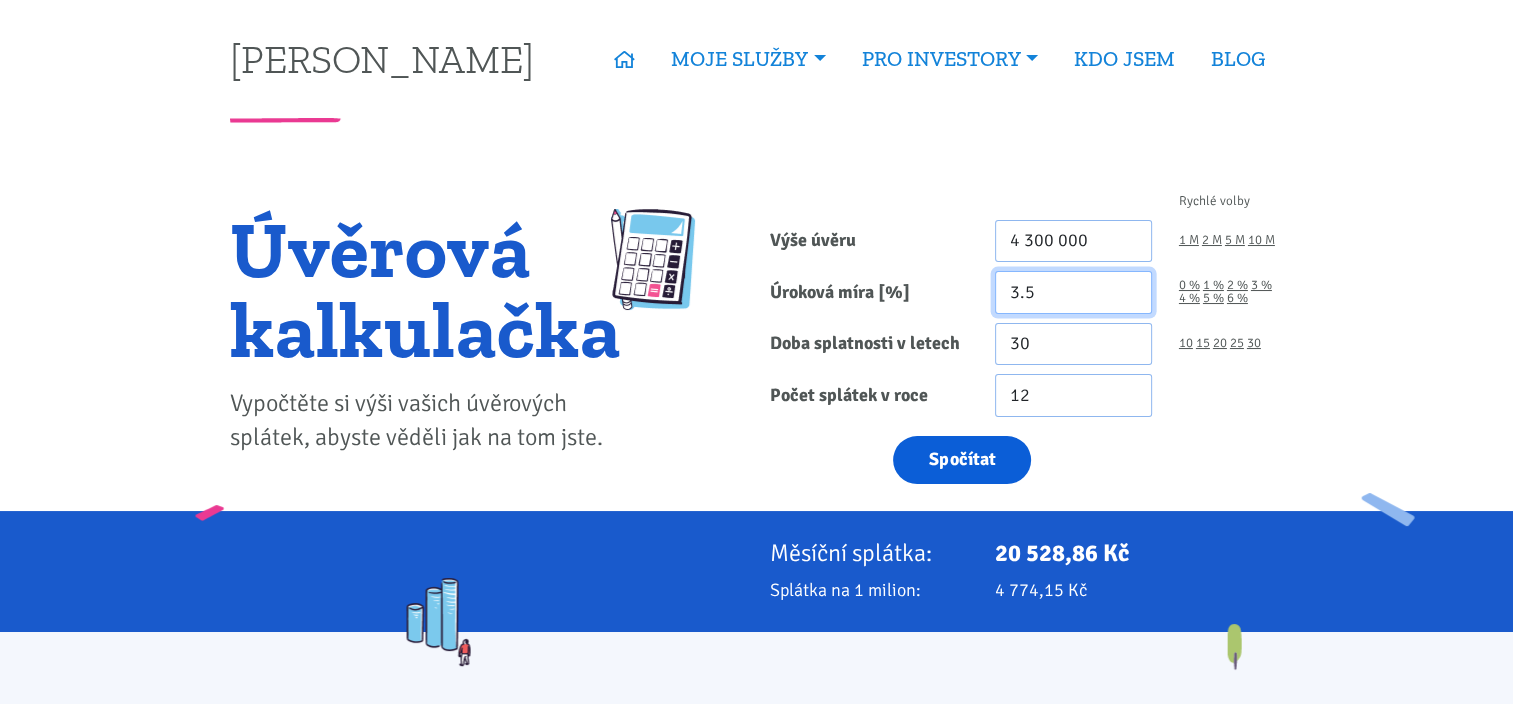 type on "3.5" 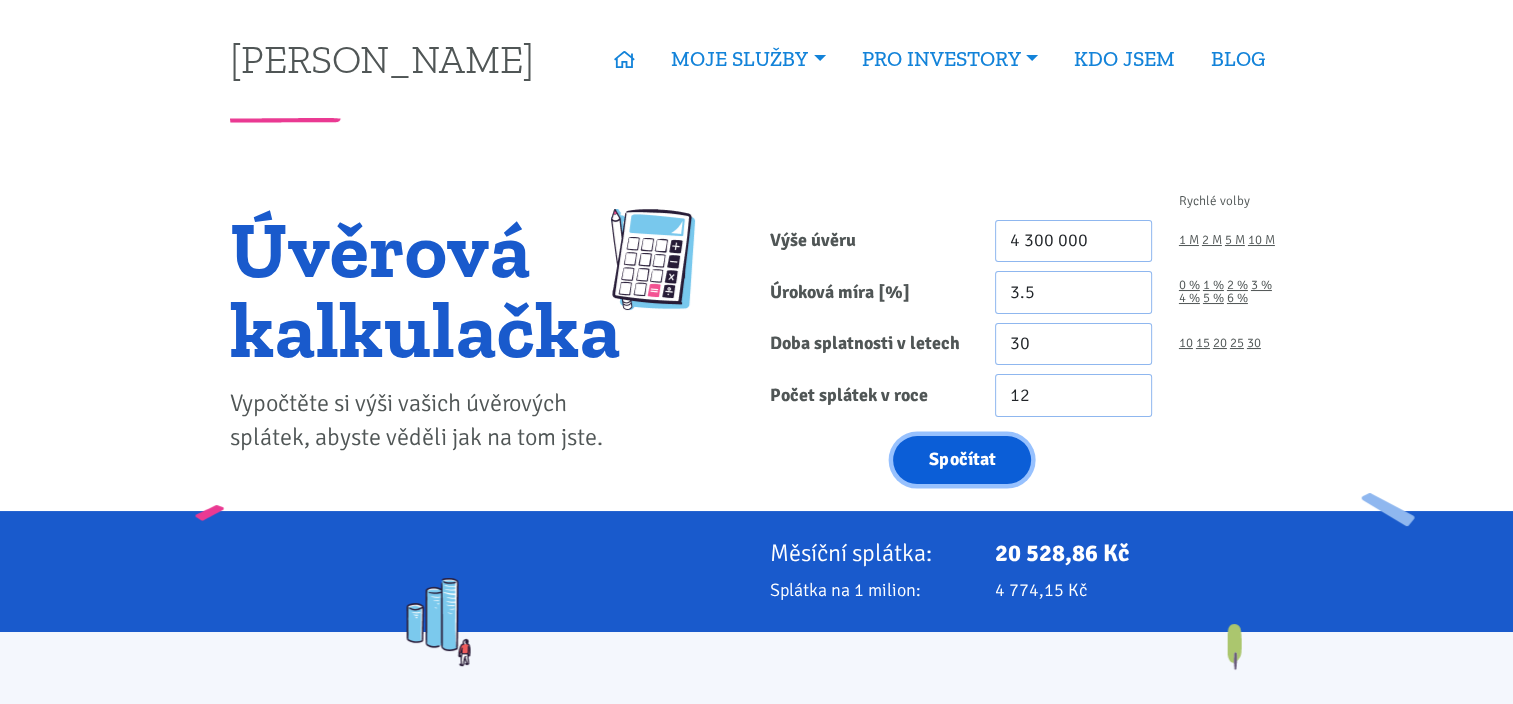 click on "Spočítat" at bounding box center [962, 460] 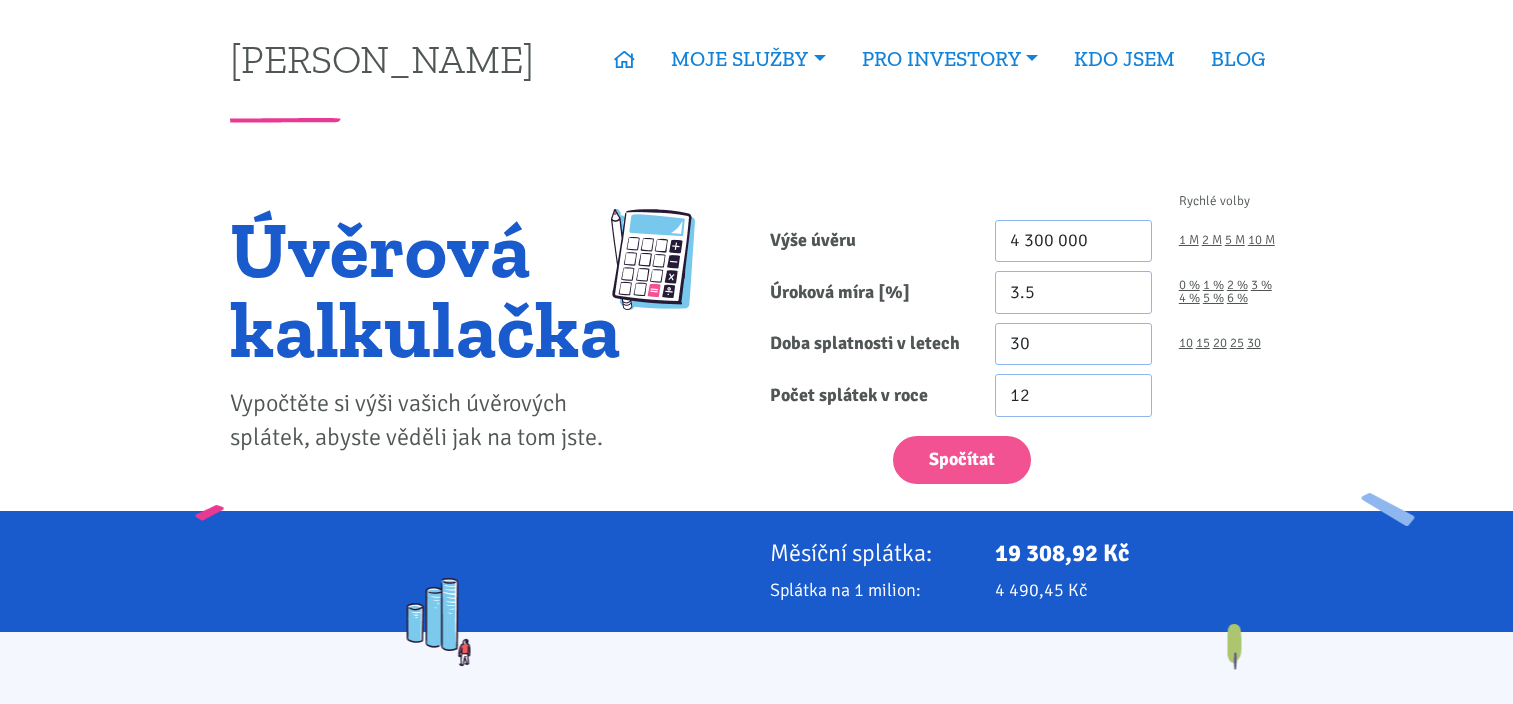 scroll, scrollTop: 0, scrollLeft: 0, axis: both 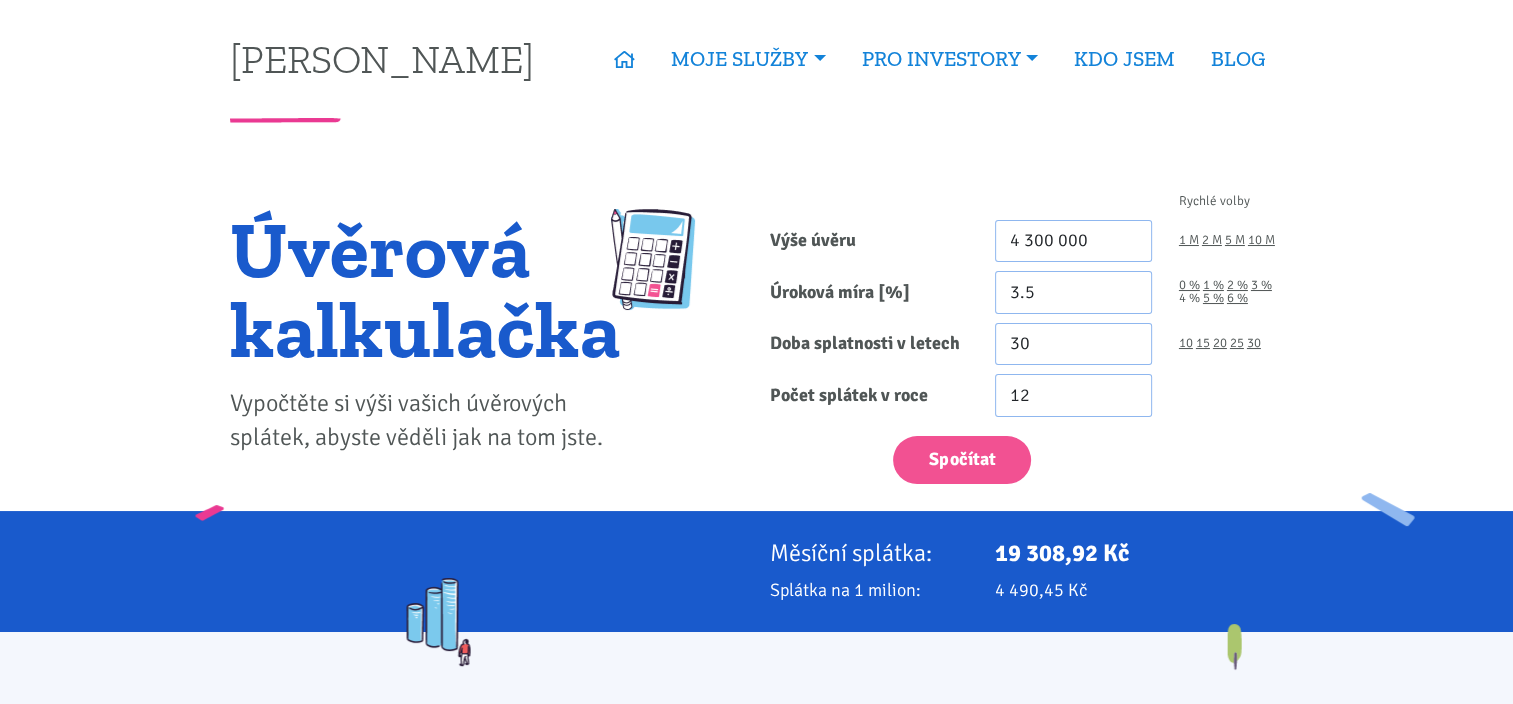 click on "4 %" at bounding box center (1189, 298) 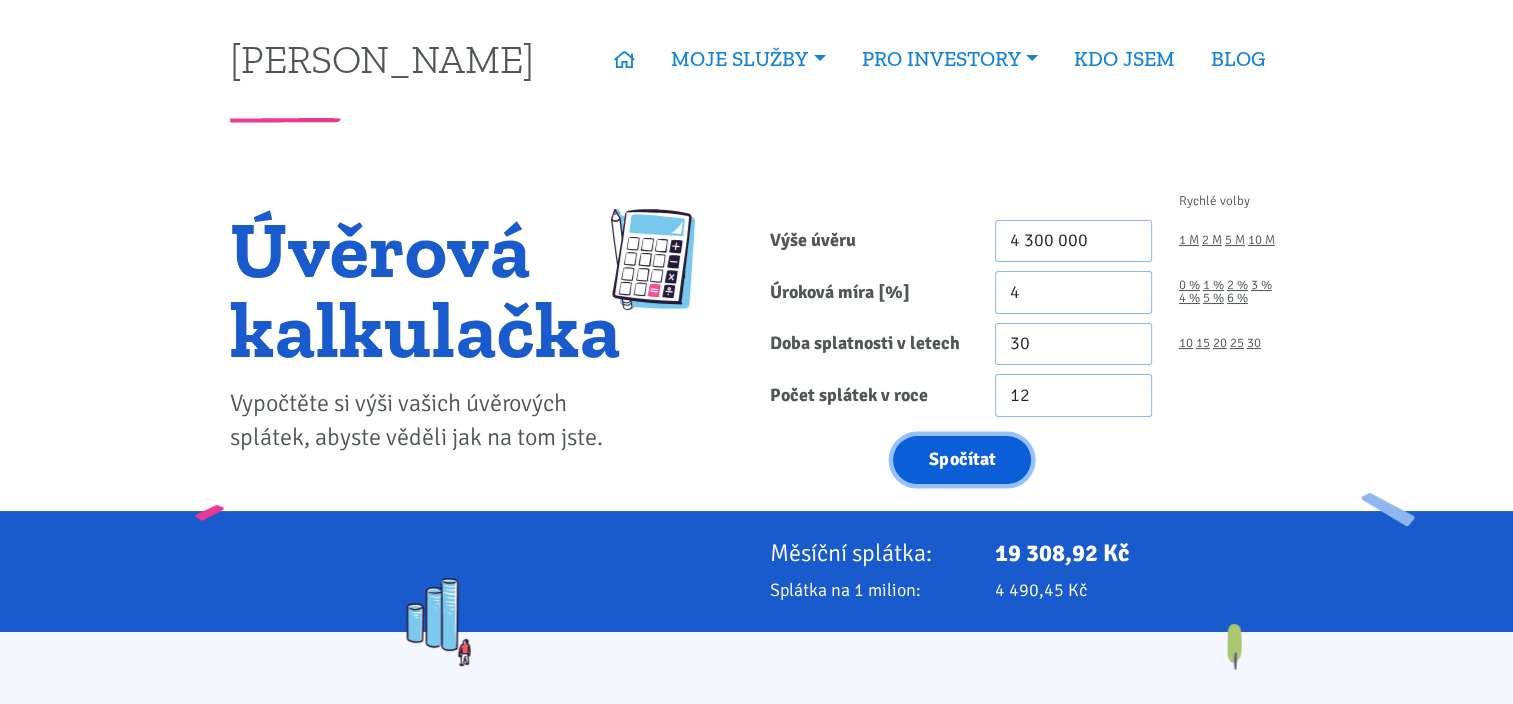 click on "Spočítat" at bounding box center (962, 460) 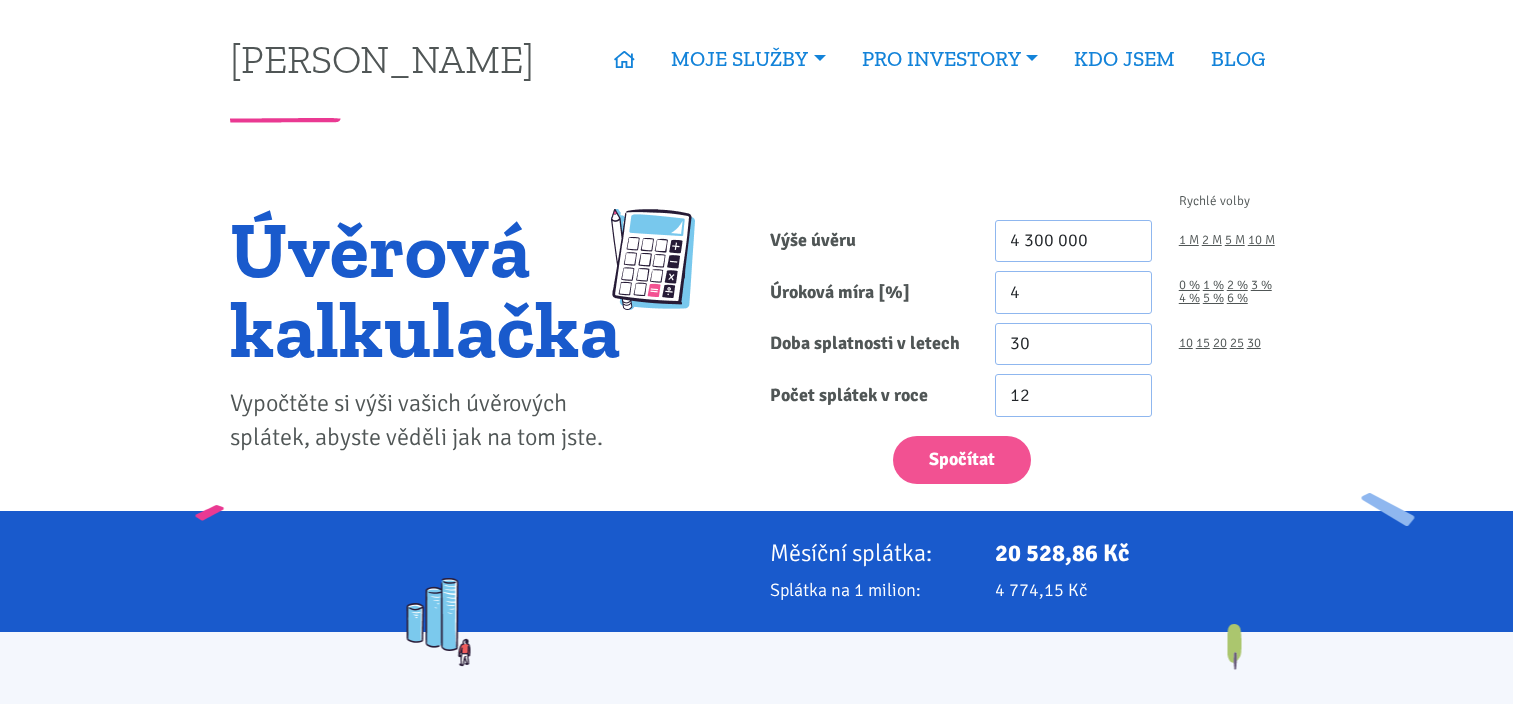 scroll, scrollTop: 0, scrollLeft: 0, axis: both 